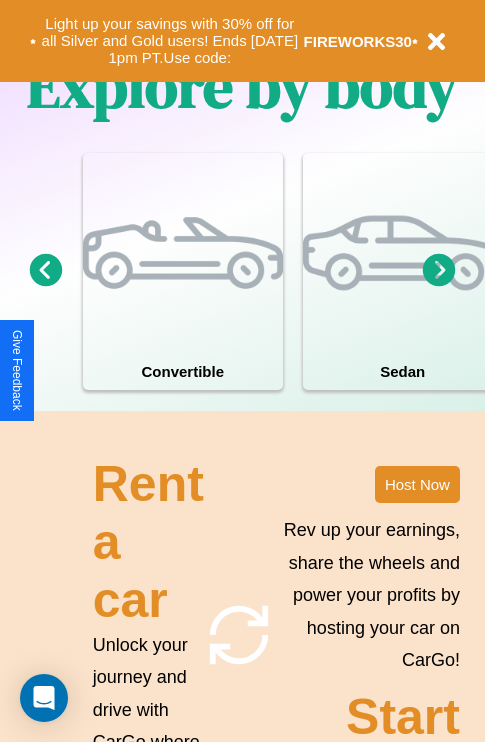 scroll, scrollTop: 1558, scrollLeft: 0, axis: vertical 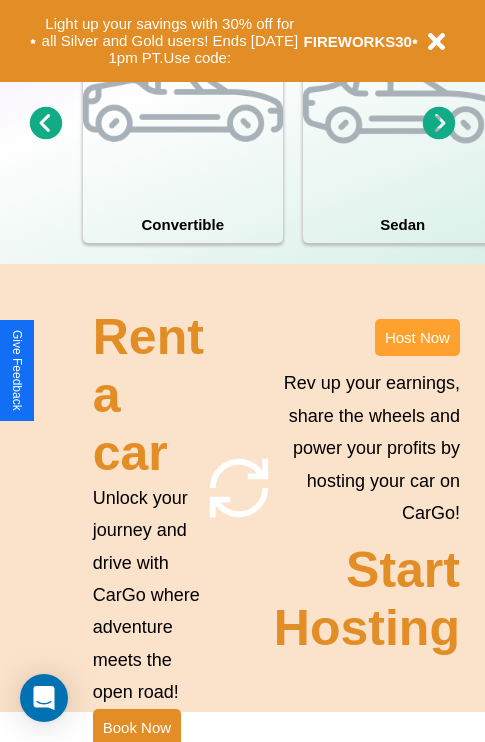 click on "Host Now" at bounding box center (417, 337) 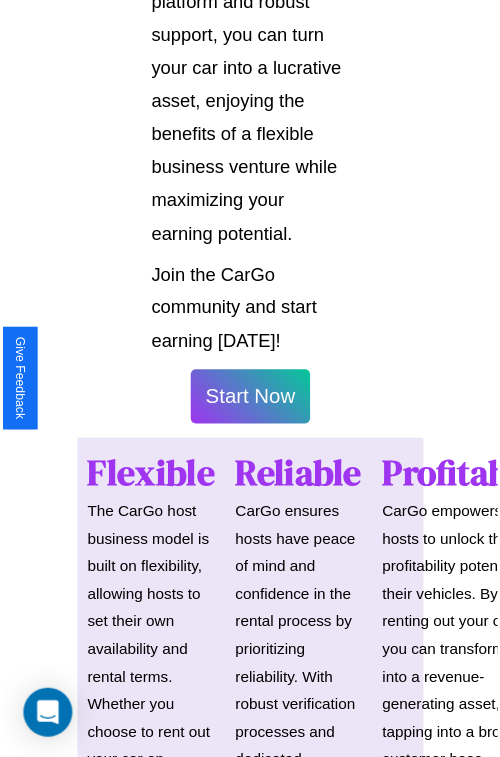 scroll, scrollTop: 1417, scrollLeft: 0, axis: vertical 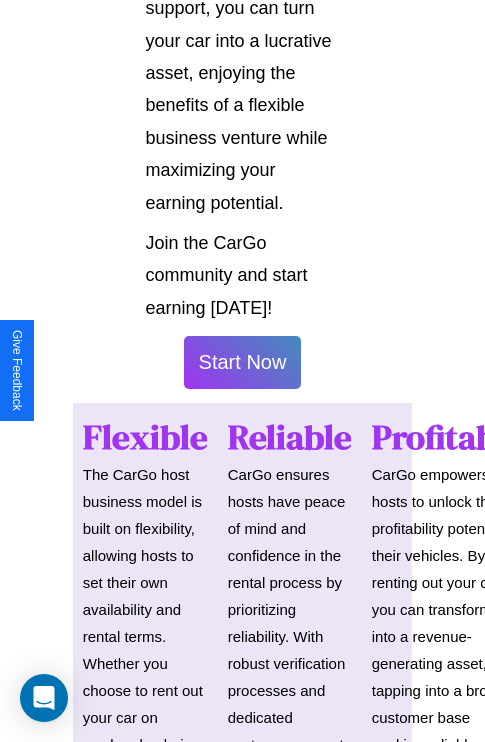 click on "Start Now" at bounding box center (243, 362) 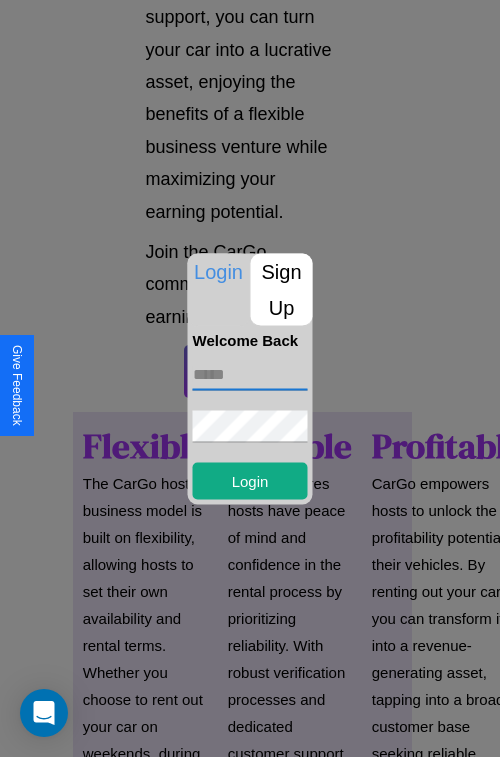 click at bounding box center [250, 374] 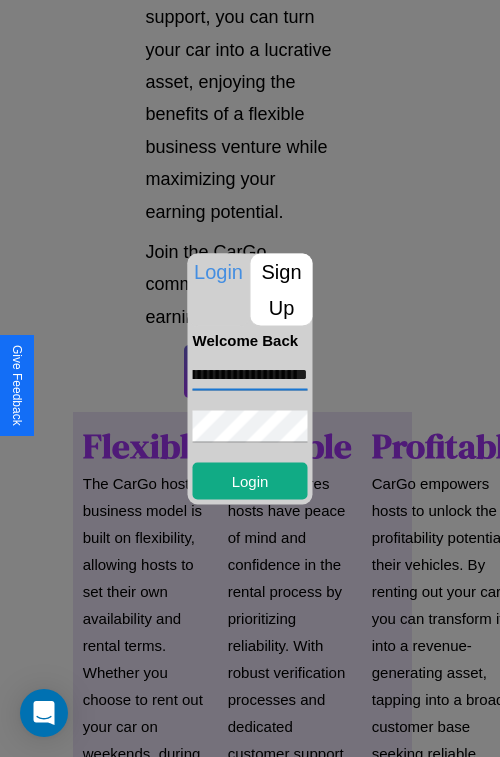 scroll, scrollTop: 0, scrollLeft: 120, axis: horizontal 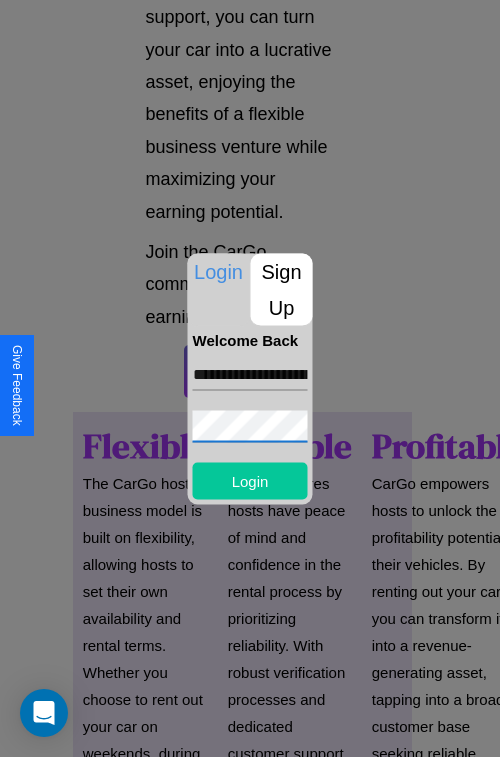 click on "Login" at bounding box center (250, 480) 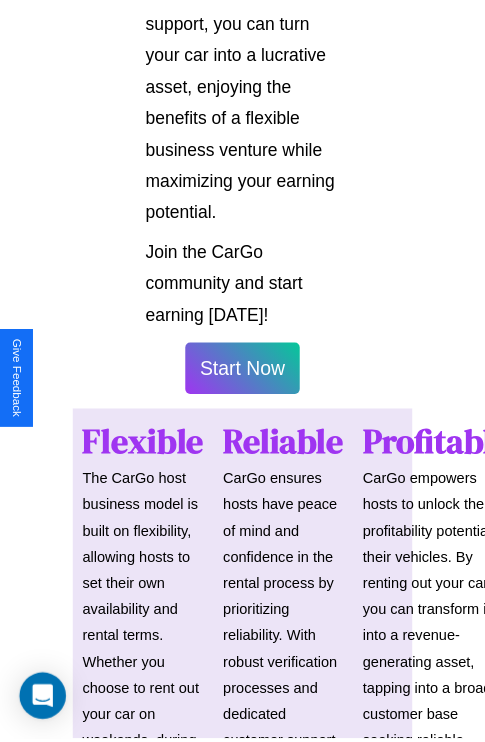 scroll, scrollTop: 1419, scrollLeft: 0, axis: vertical 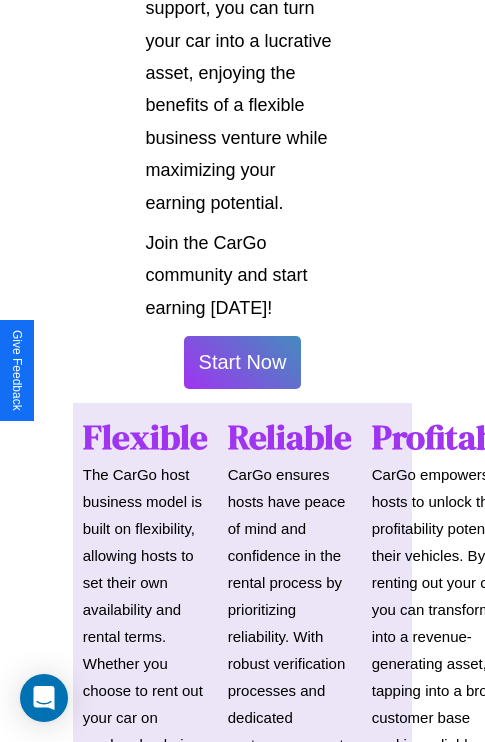 click on "Start Now" at bounding box center (243, 362) 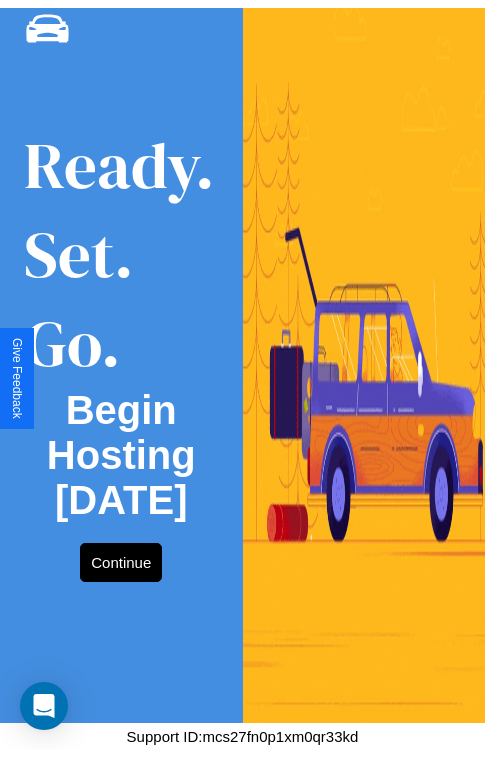 scroll, scrollTop: 0, scrollLeft: 0, axis: both 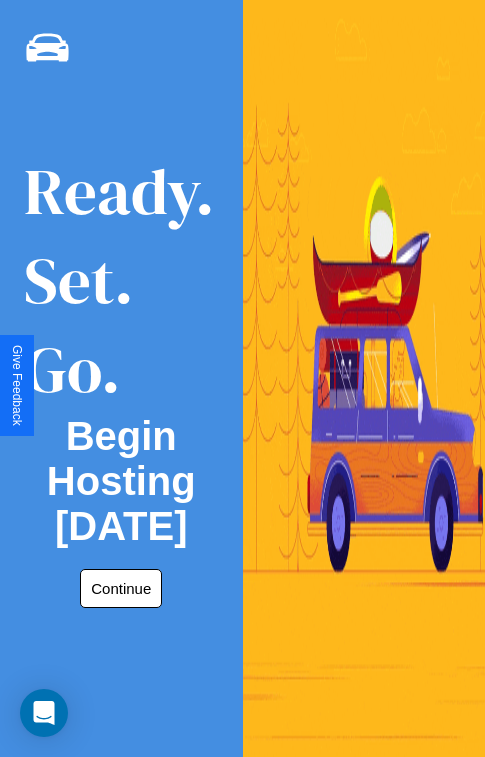 click on "Continue" at bounding box center [121, 588] 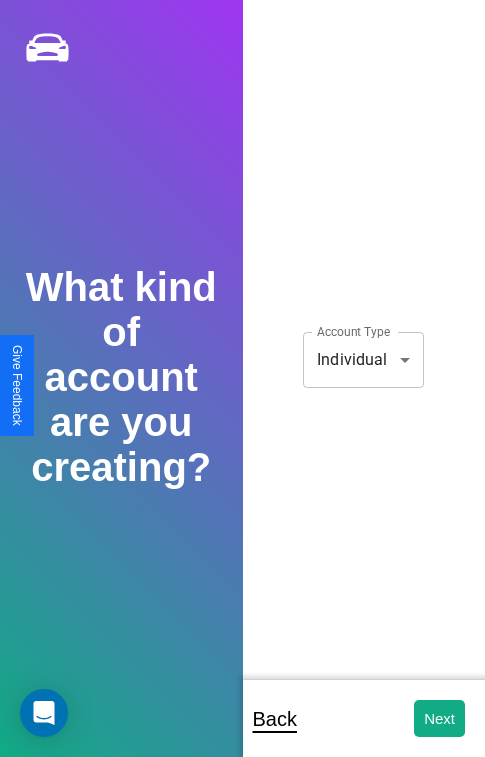 click on "**********" at bounding box center [242, 392] 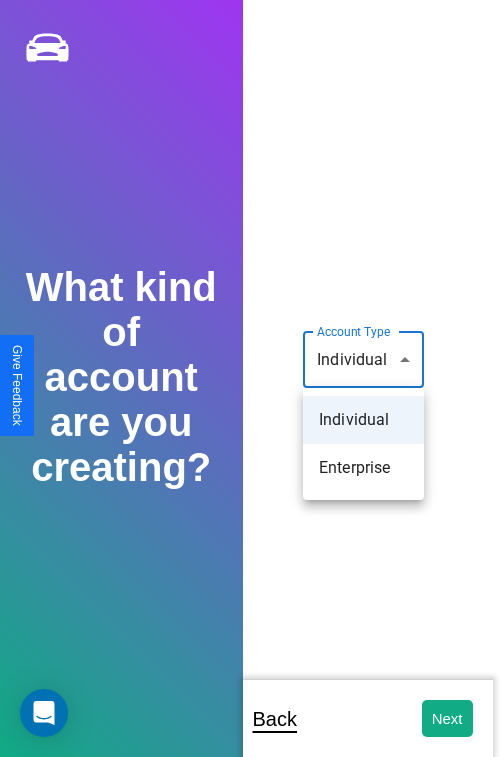 click on "Individual" at bounding box center [363, 420] 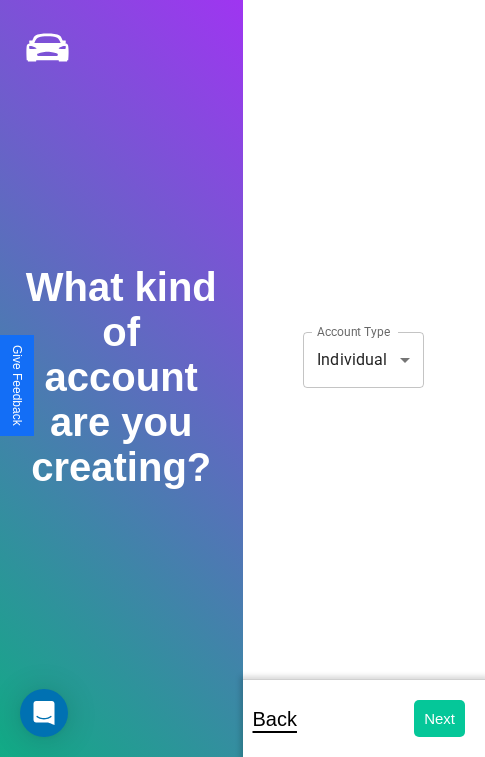 click on "Next" at bounding box center (439, 718) 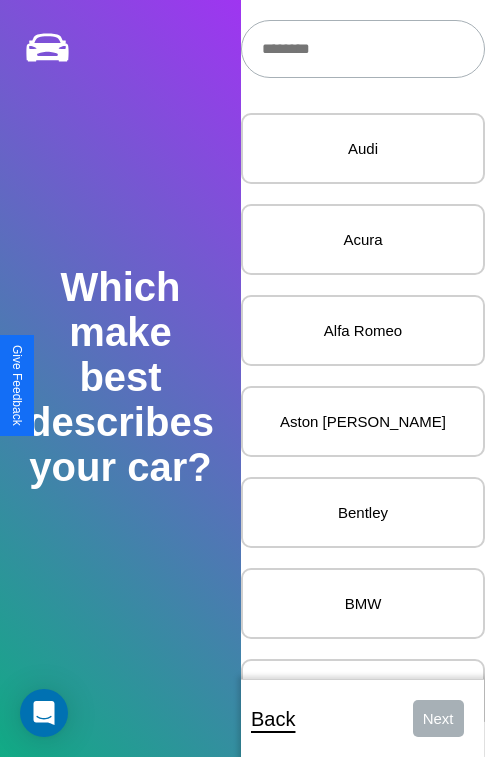 scroll, scrollTop: 24, scrollLeft: 0, axis: vertical 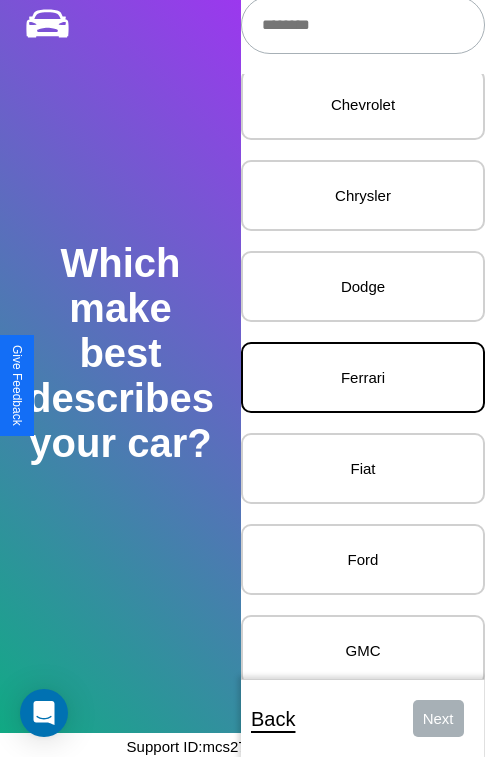 click on "Ferrari" at bounding box center [363, 377] 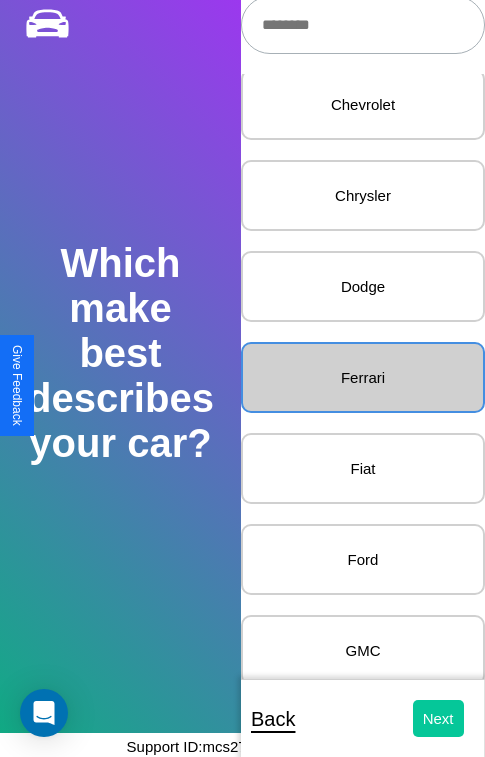 click on "Next" at bounding box center (438, 718) 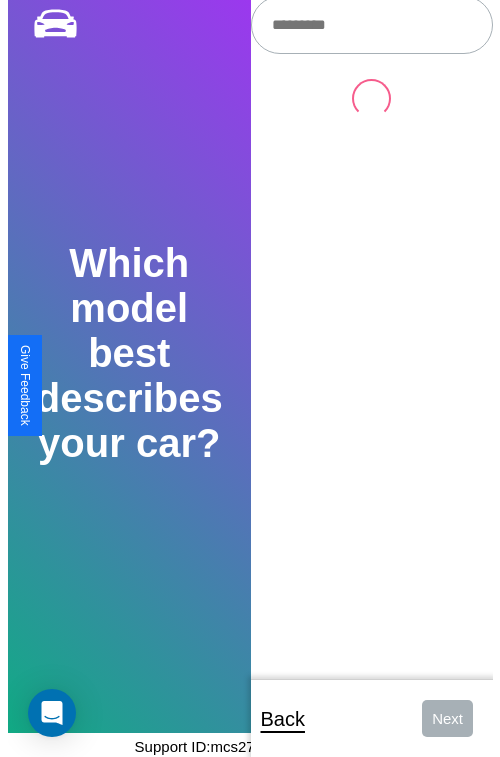 scroll, scrollTop: 0, scrollLeft: 0, axis: both 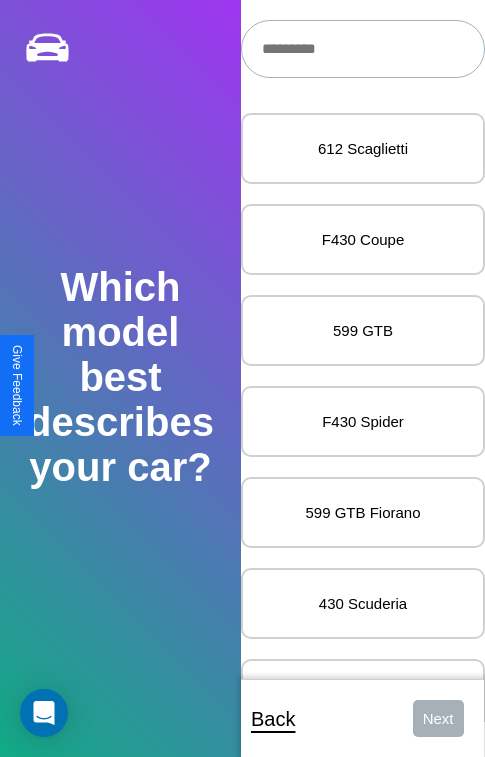 click at bounding box center (363, 49) 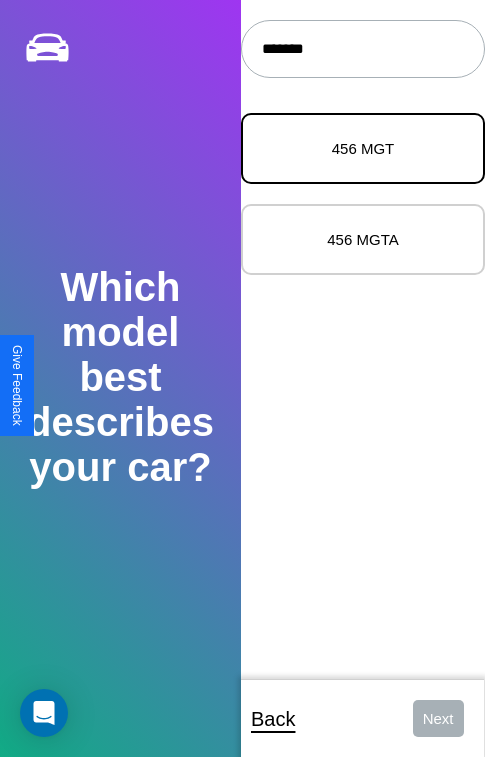 type on "*******" 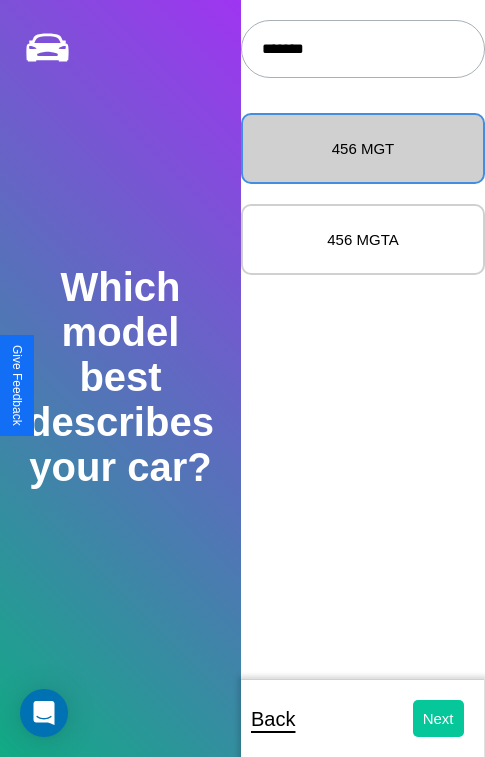 click on "Next" at bounding box center (438, 718) 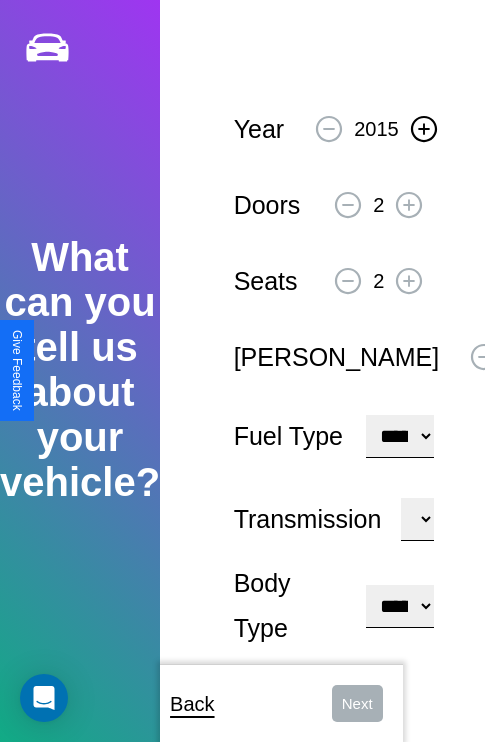 click 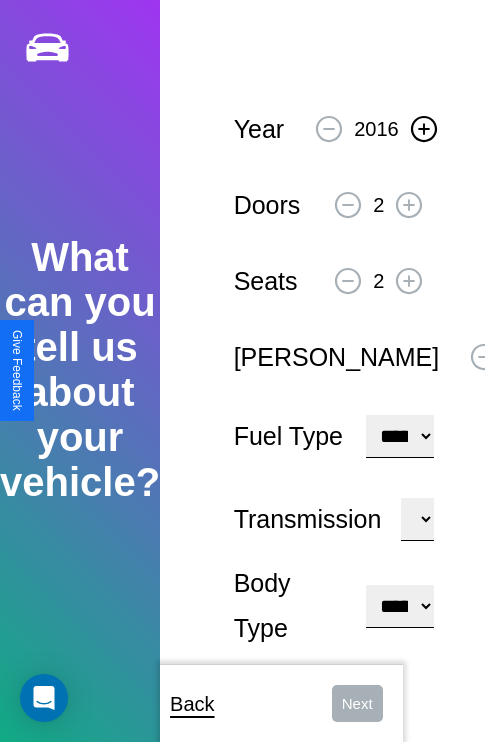 click 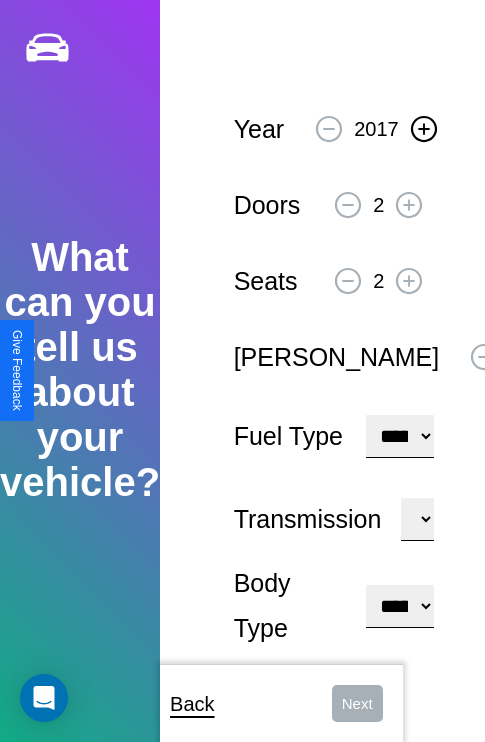 click 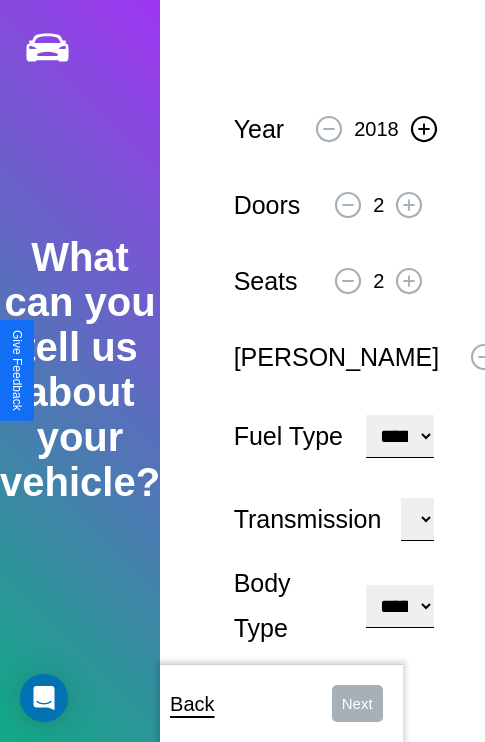 click 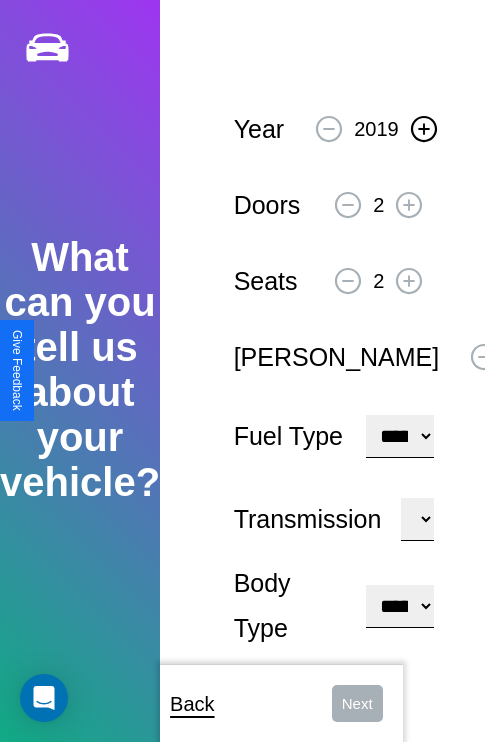 click 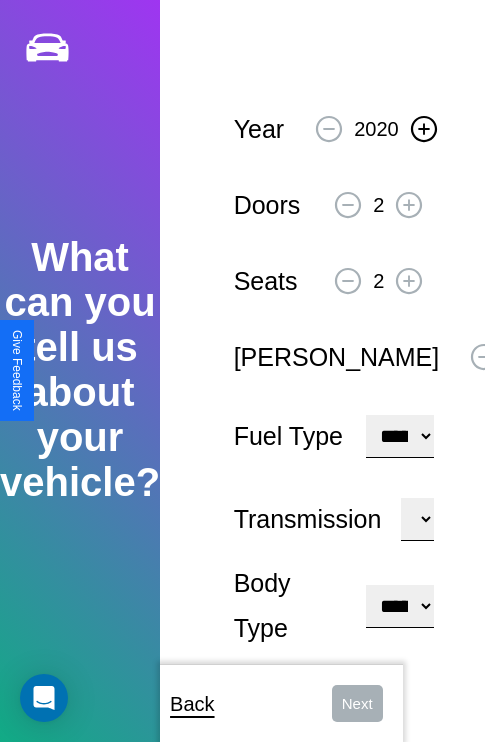 click 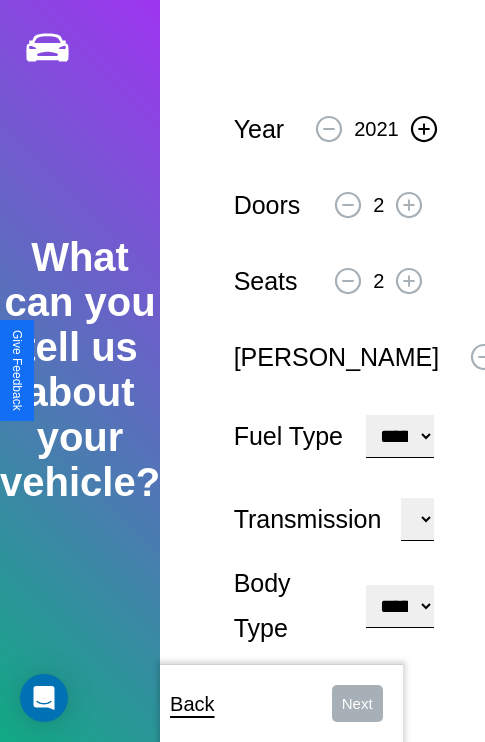 click 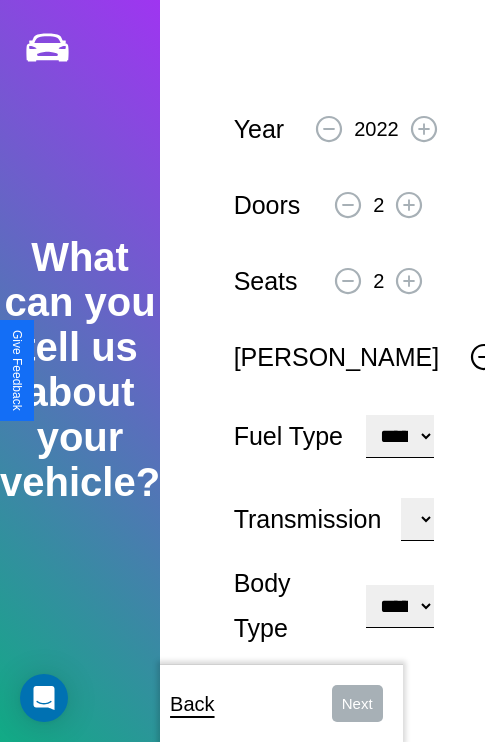 click 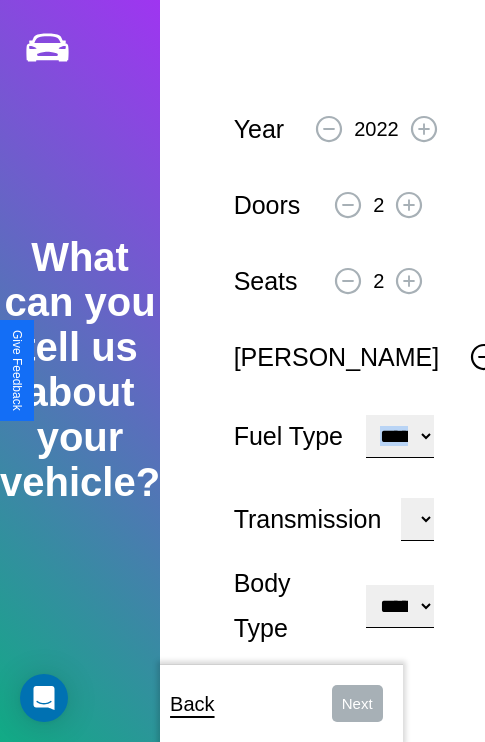 click on "**********" at bounding box center (400, 436) 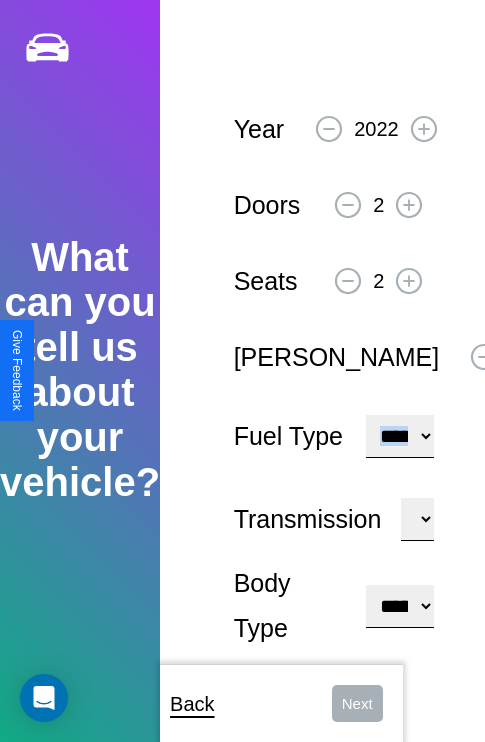 select on "**********" 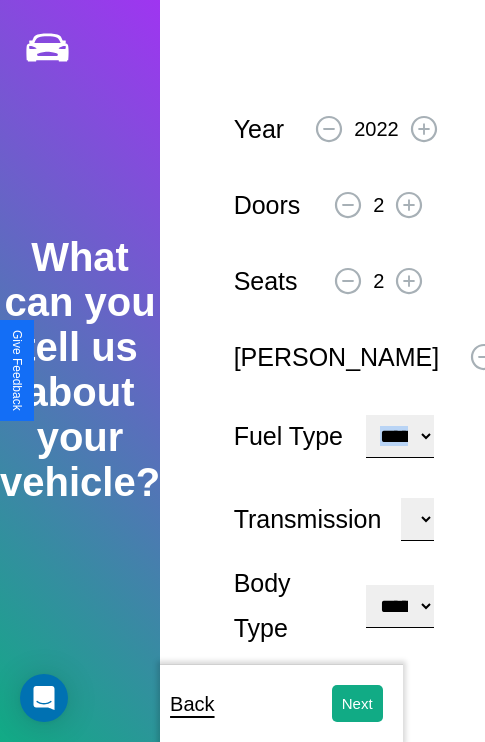 click on "**********" at bounding box center [400, 606] 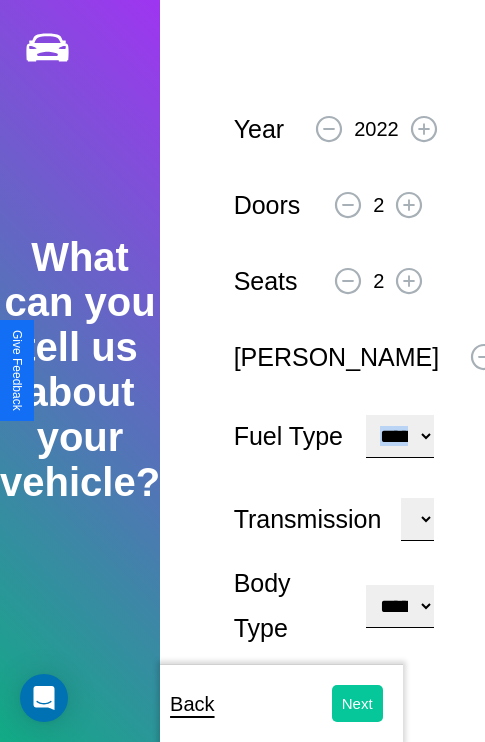 click on "Next" at bounding box center (357, 703) 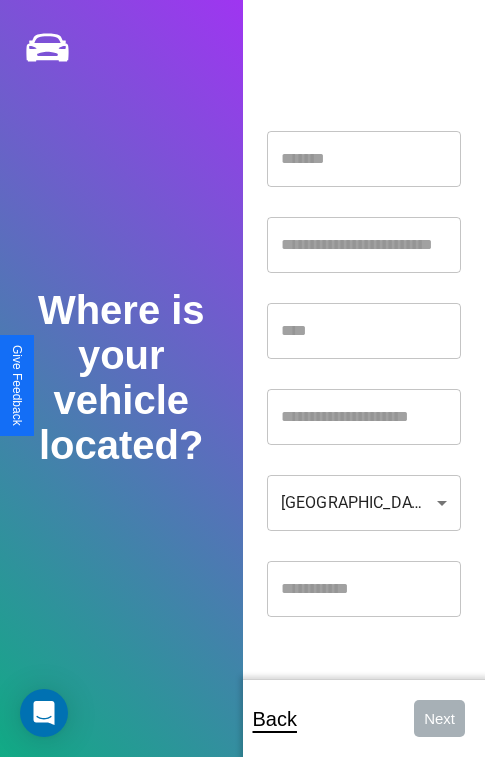 click at bounding box center (364, 159) 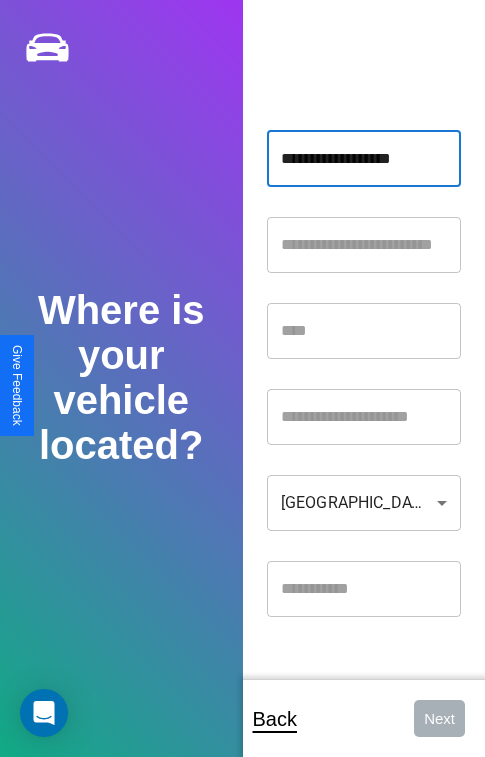 type on "**********" 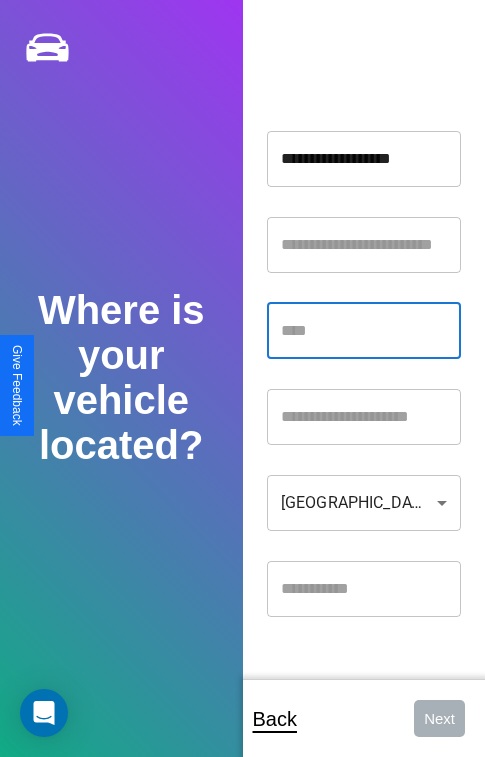 click at bounding box center [364, 331] 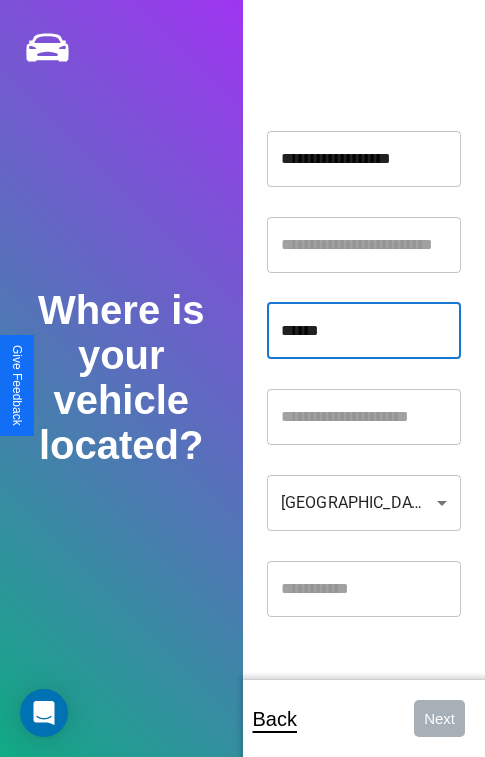 type on "******" 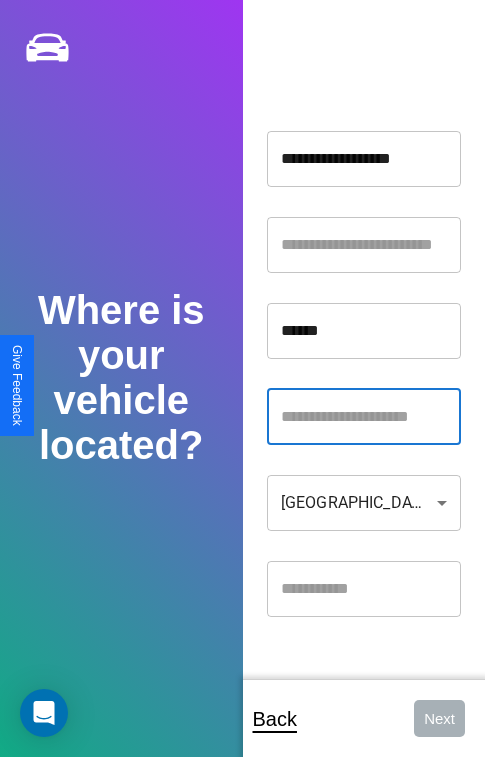 click at bounding box center [364, 417] 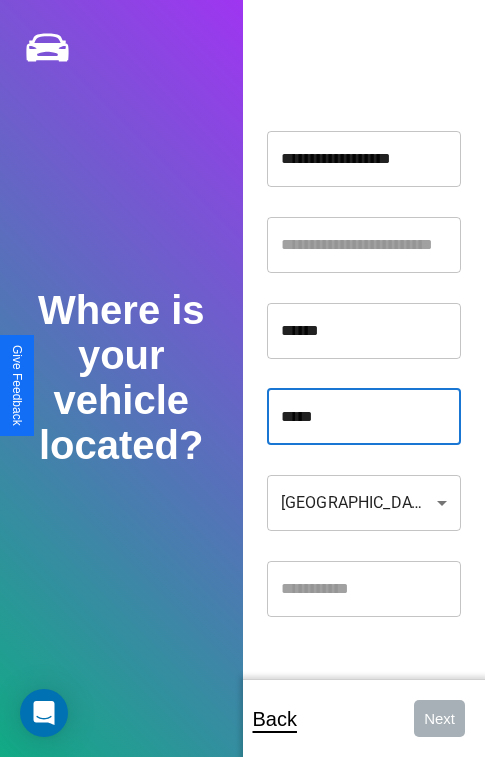 type on "*****" 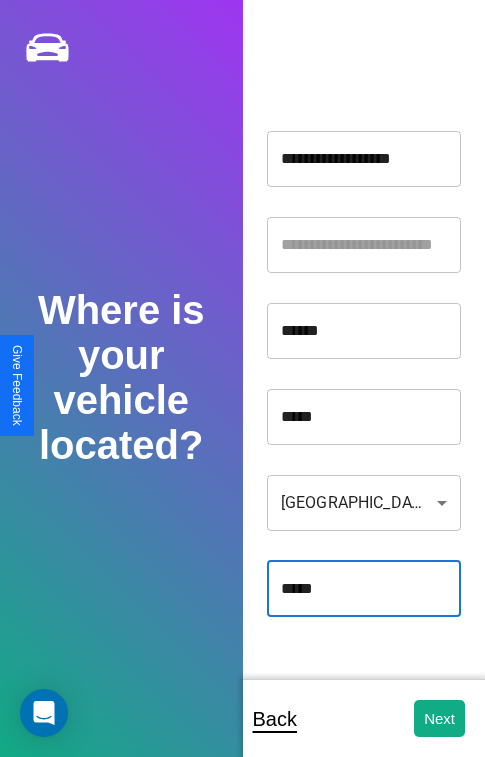 type on "*****" 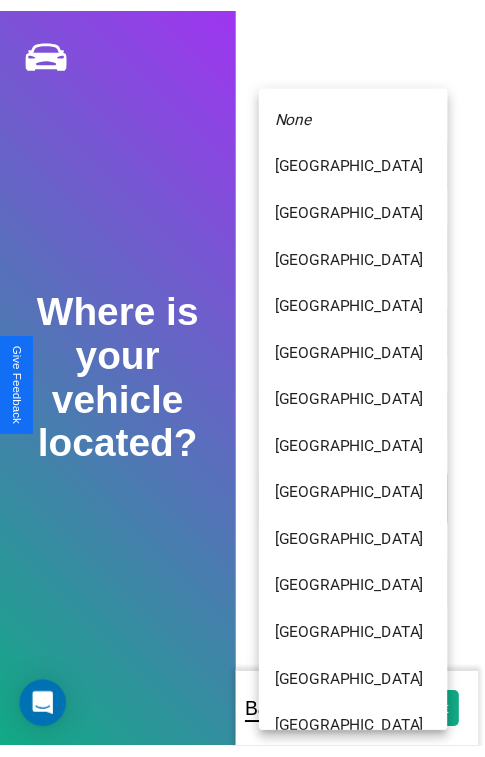 scroll, scrollTop: 459, scrollLeft: 0, axis: vertical 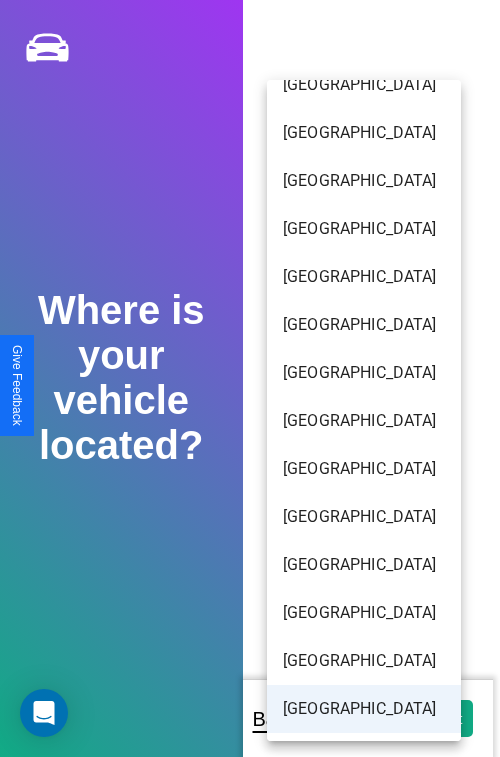 click on "[GEOGRAPHIC_DATA]" at bounding box center [364, 709] 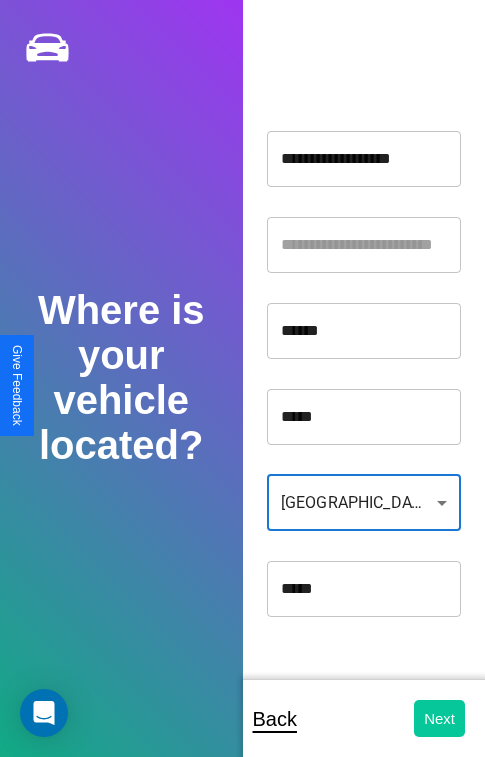 click on "Next" at bounding box center [439, 718] 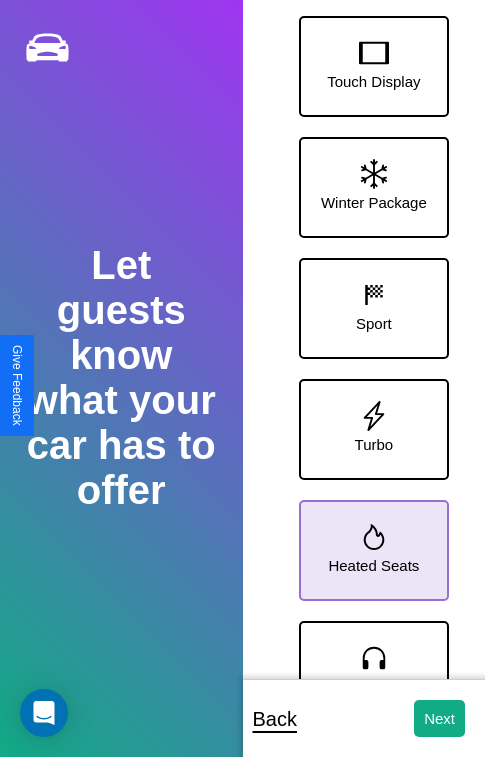 click 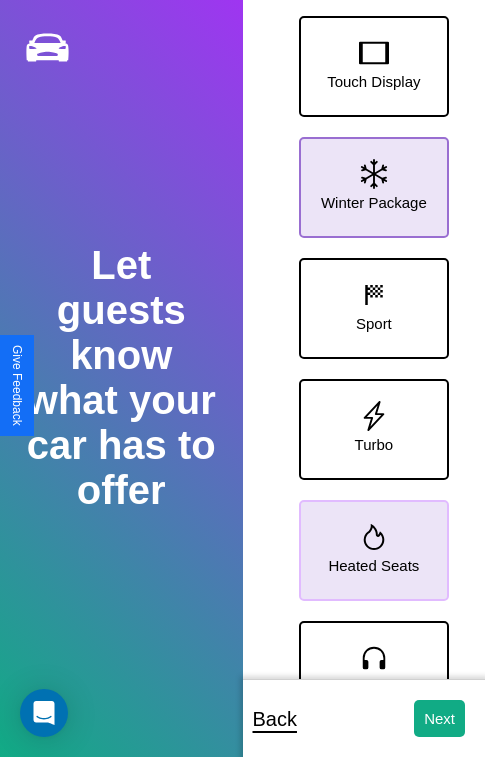click 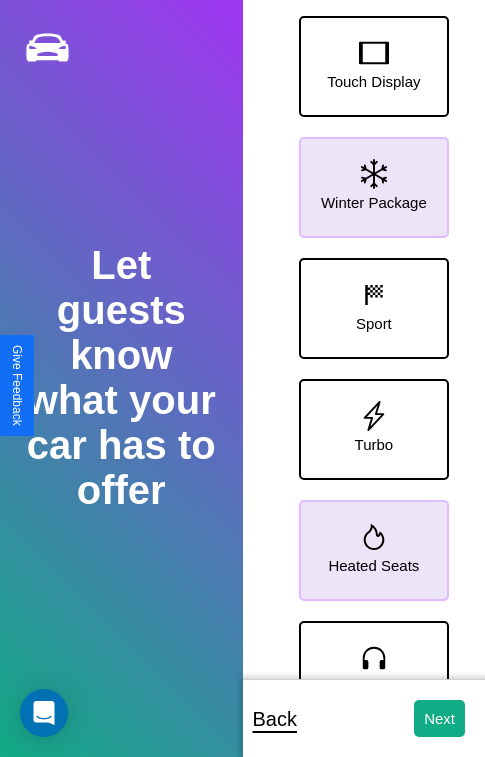 click 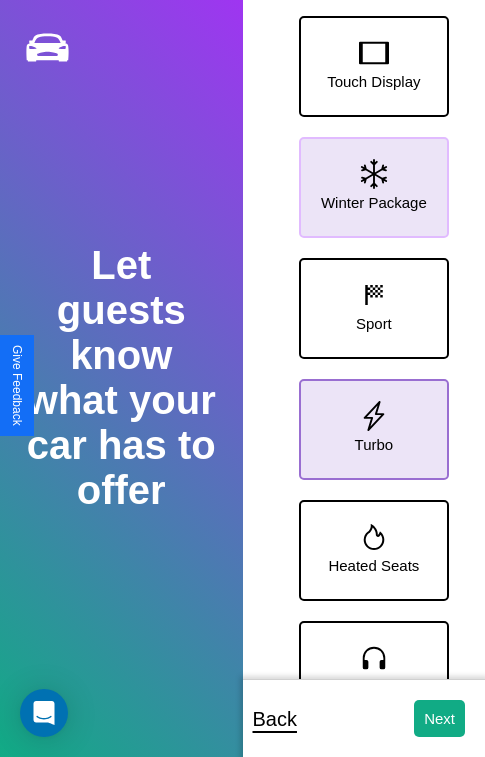click 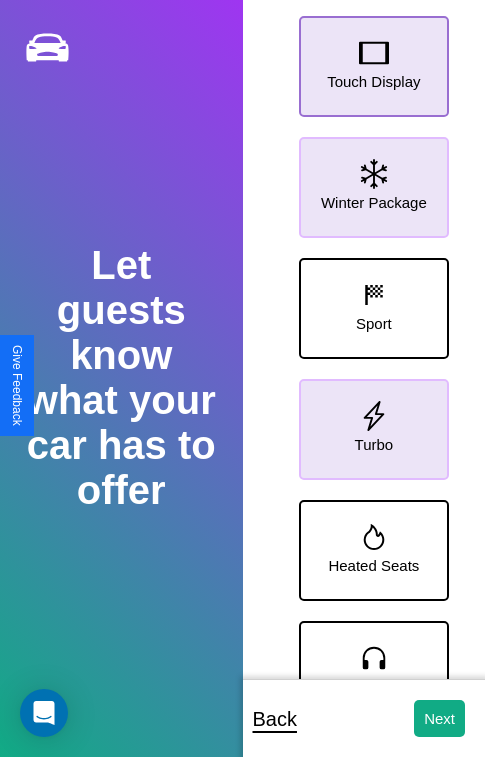 click 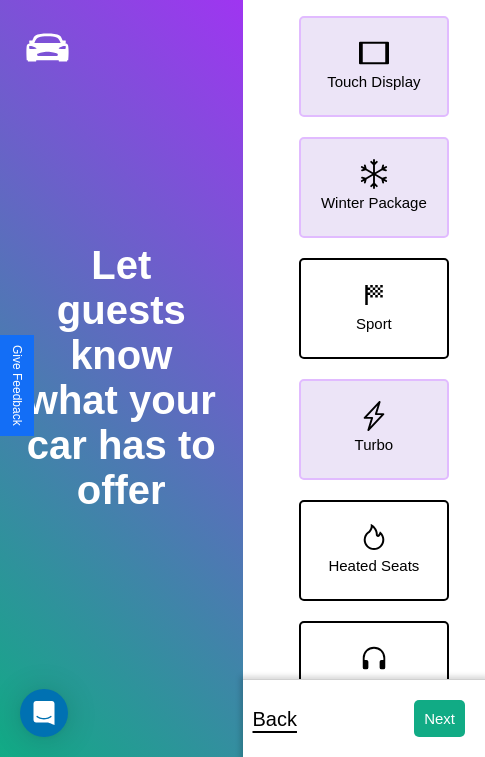 click 